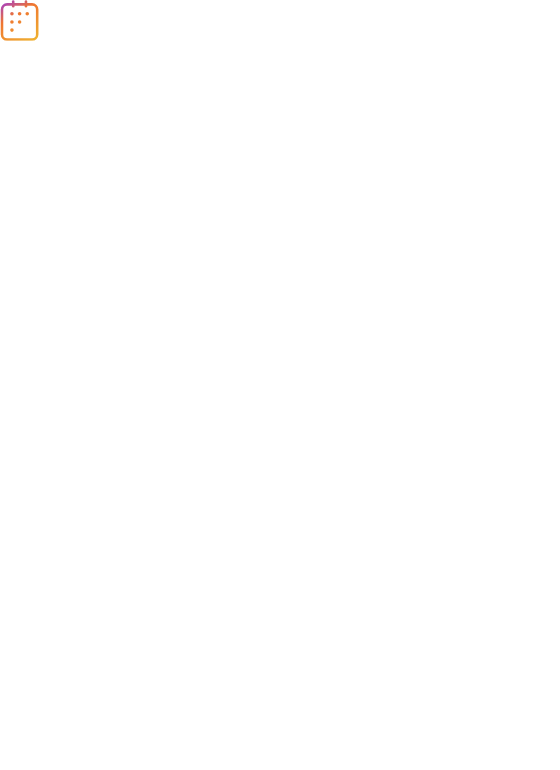 scroll, scrollTop: 0, scrollLeft: 0, axis: both 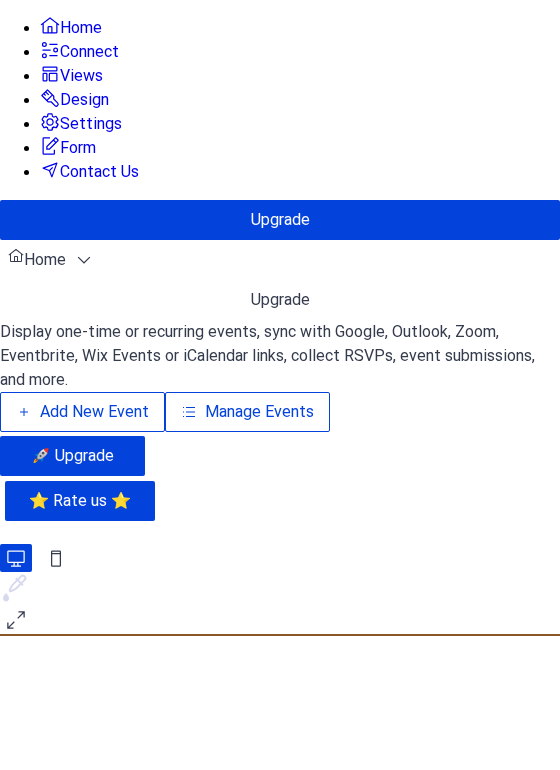 click on "Add New Event" at bounding box center (94, 412) 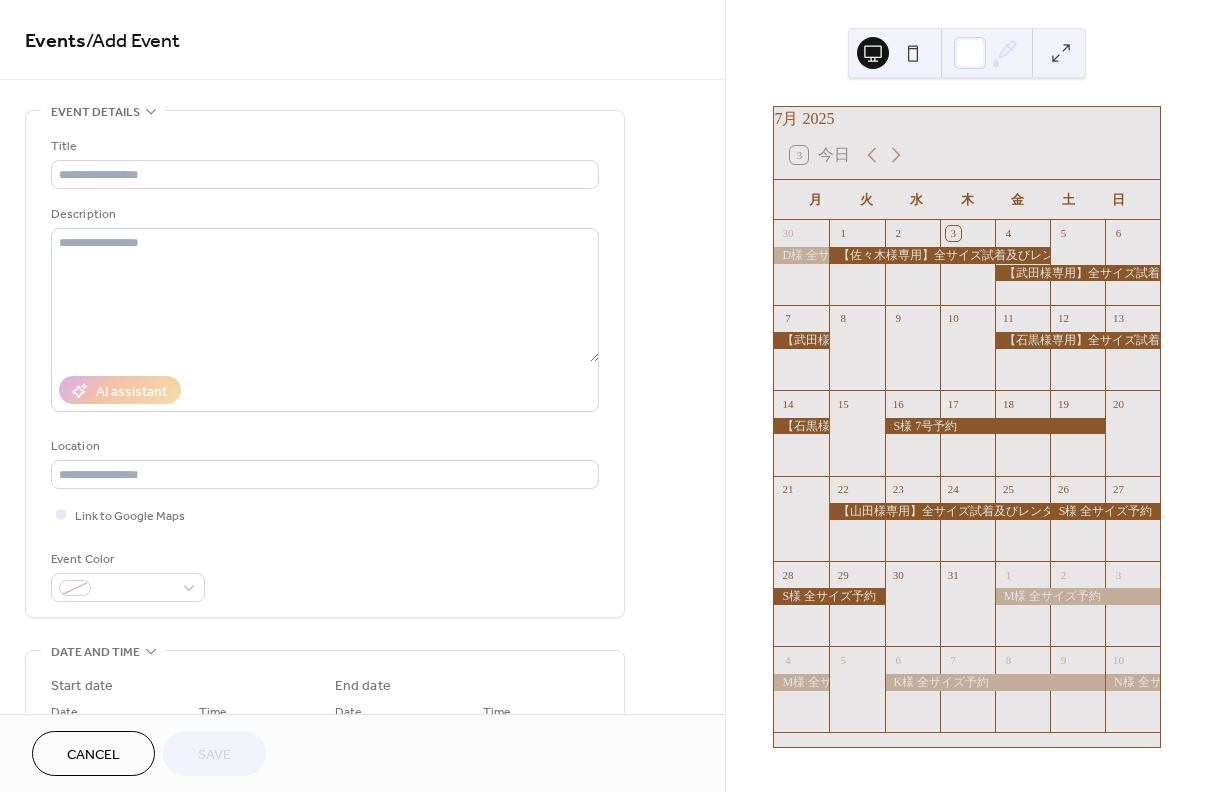 scroll, scrollTop: 0, scrollLeft: 0, axis: both 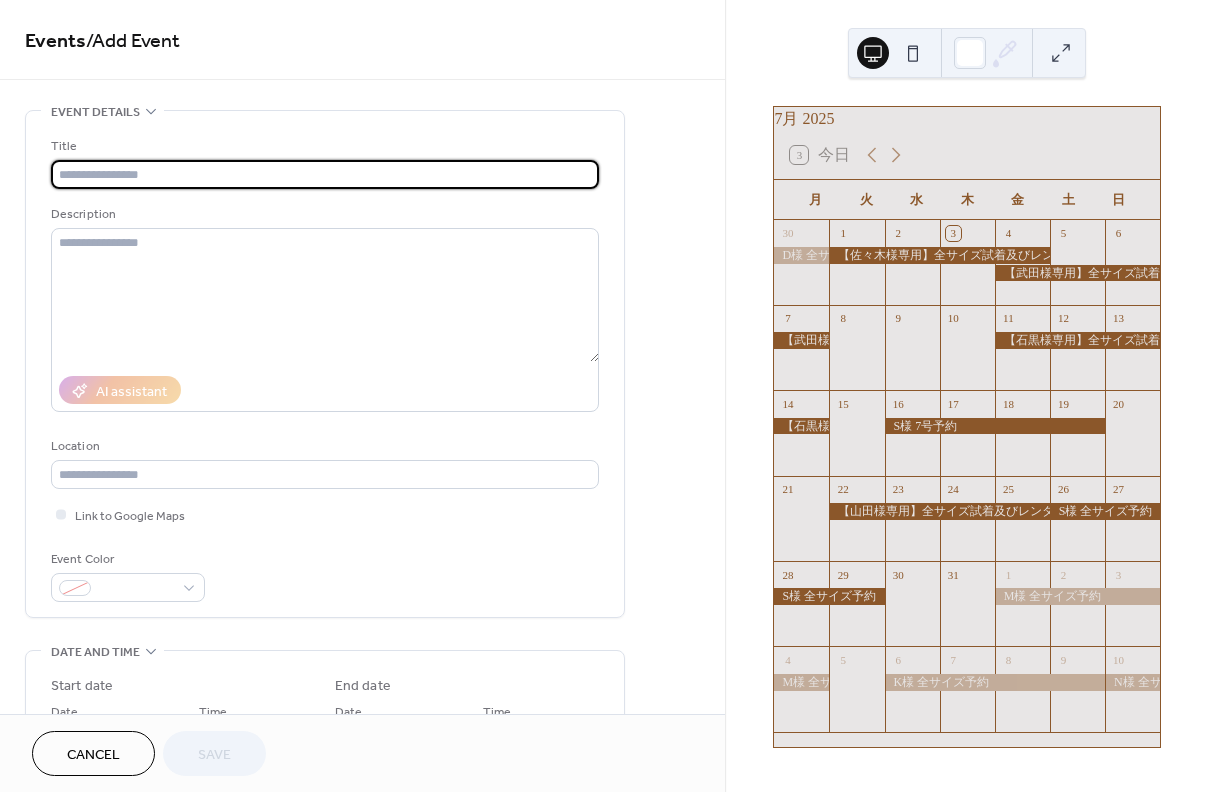 click at bounding box center [325, 174] 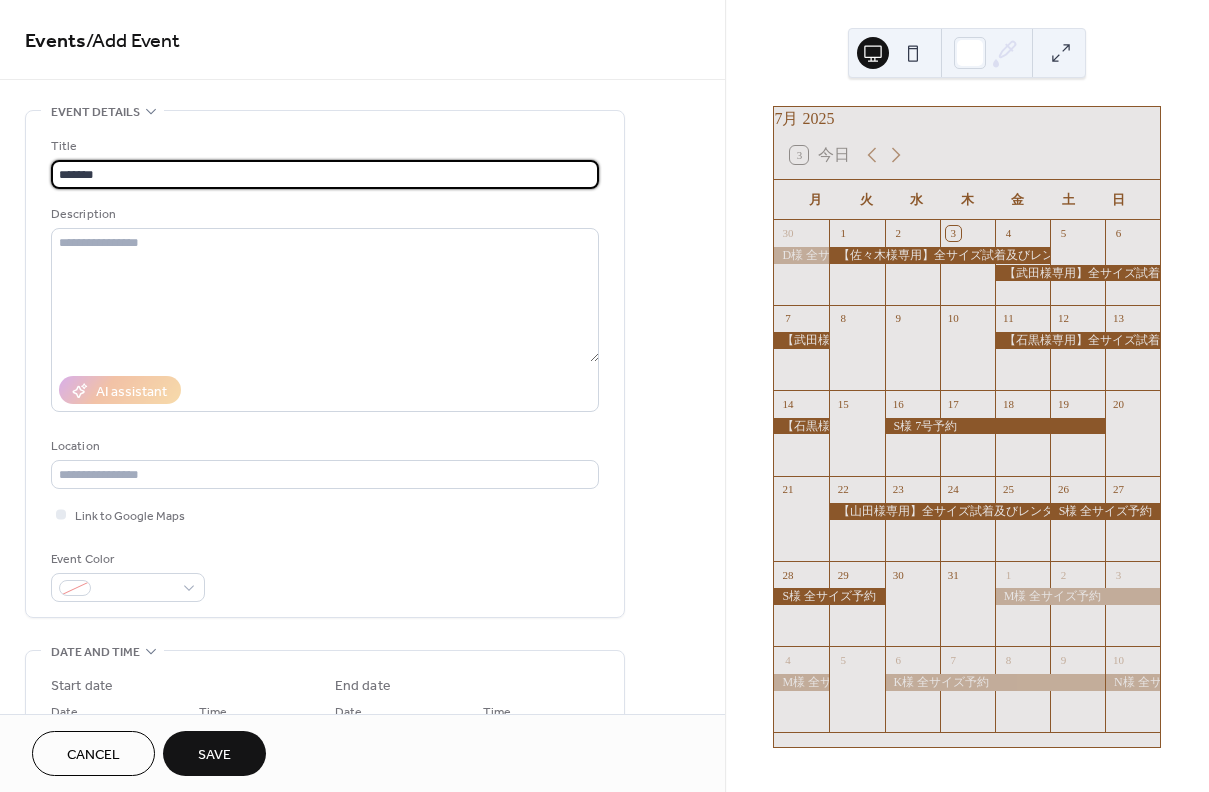 click on "*******" at bounding box center [325, 174] 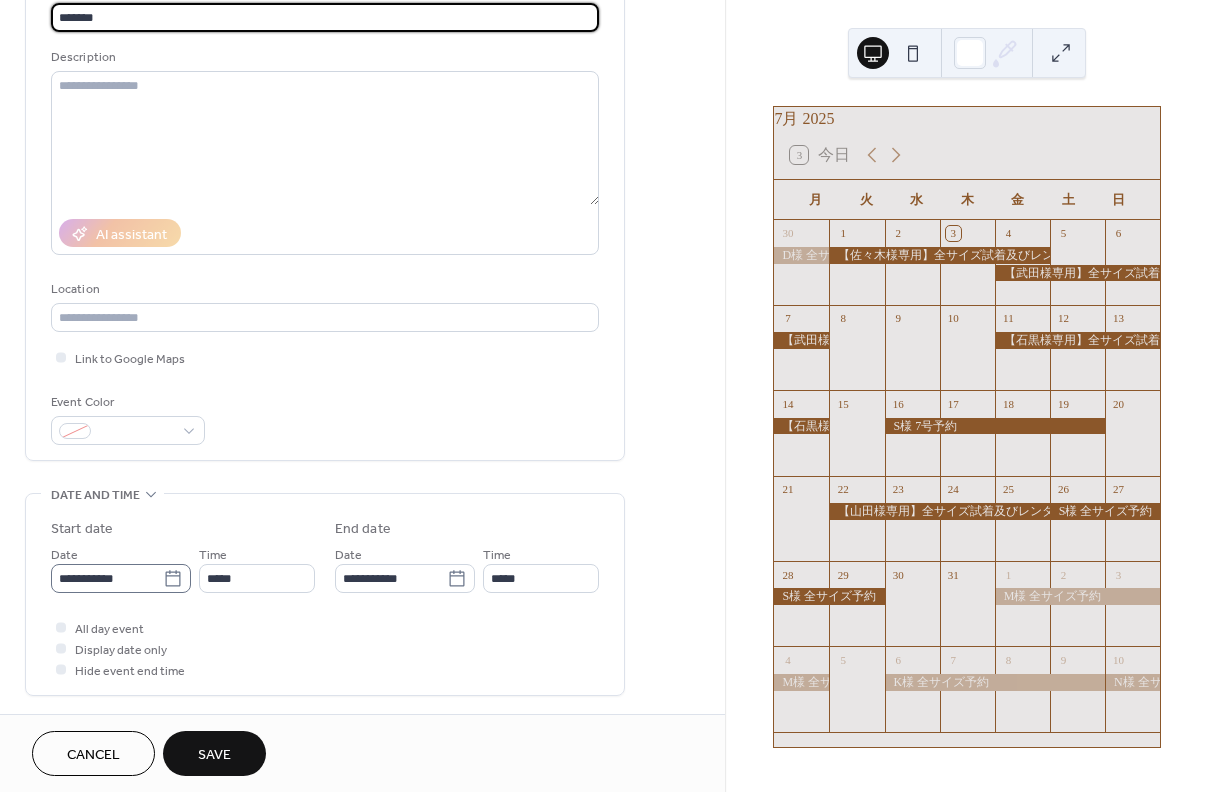 type on "*******" 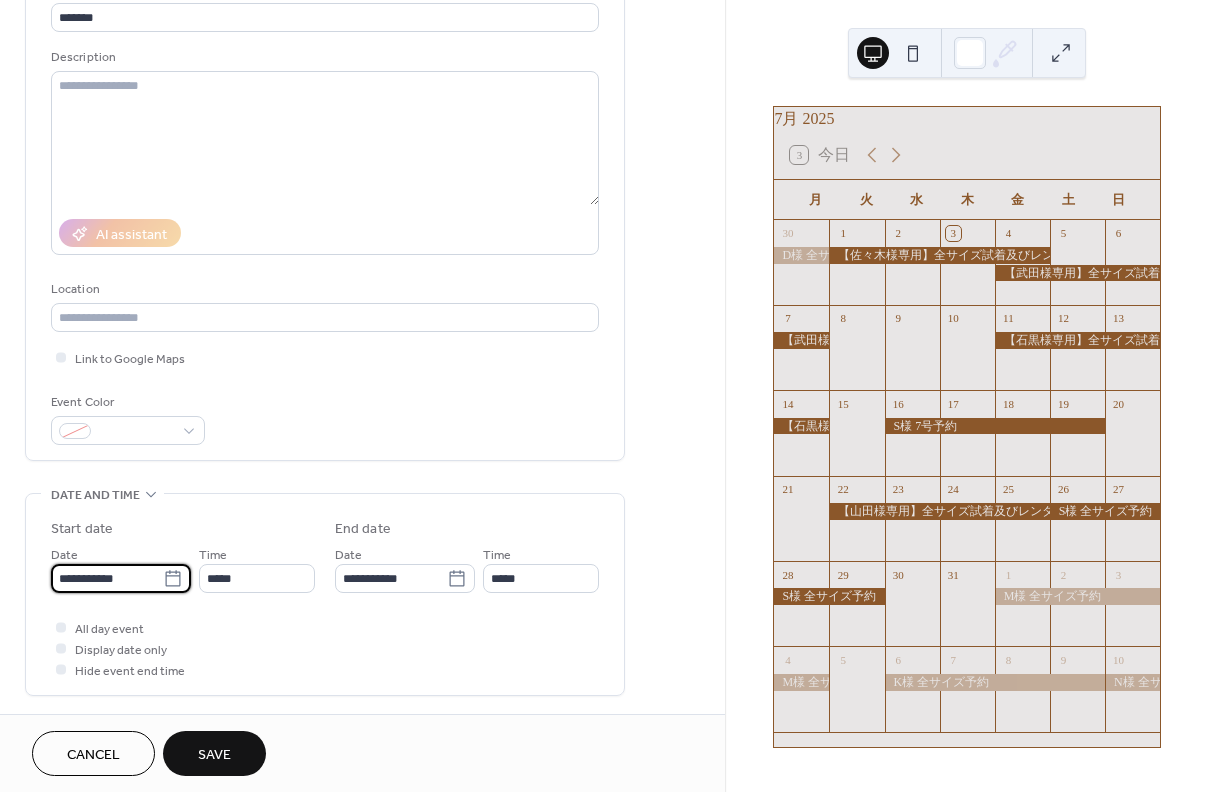click on "**********" at bounding box center (107, 578) 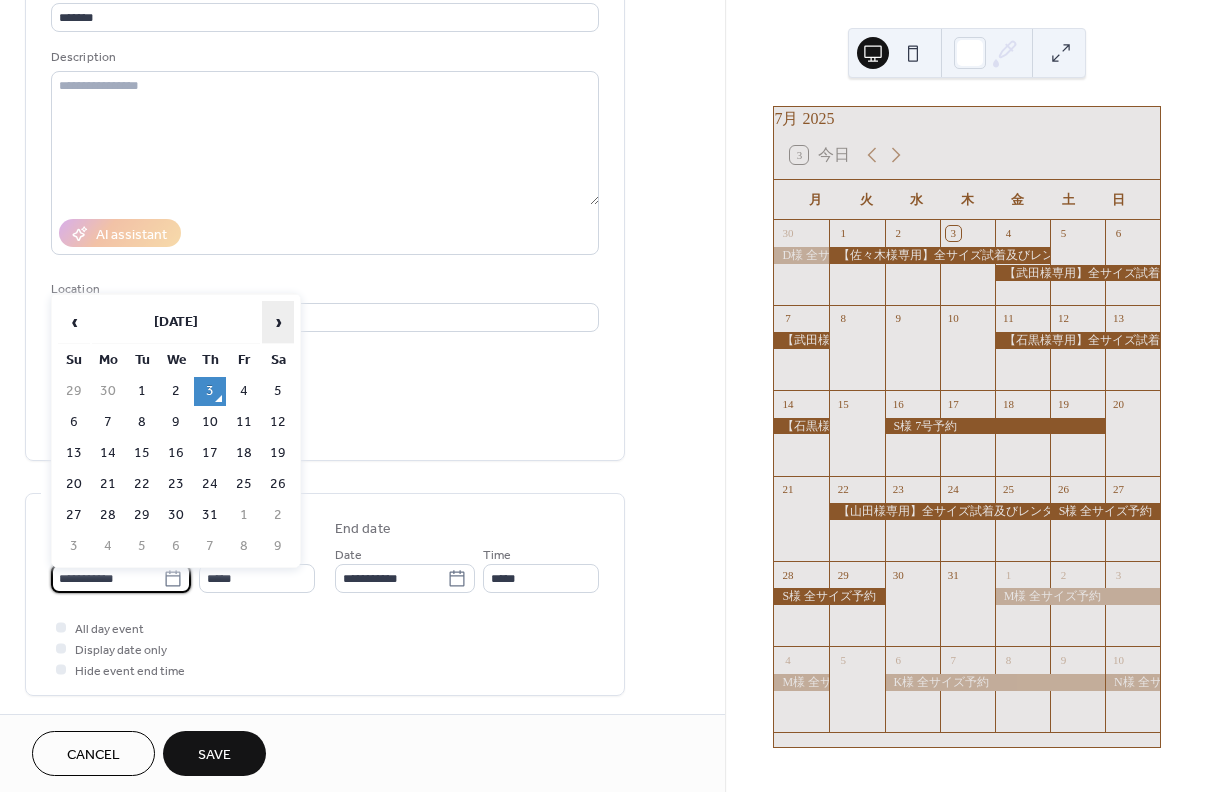 click on "›" at bounding box center (278, 322) 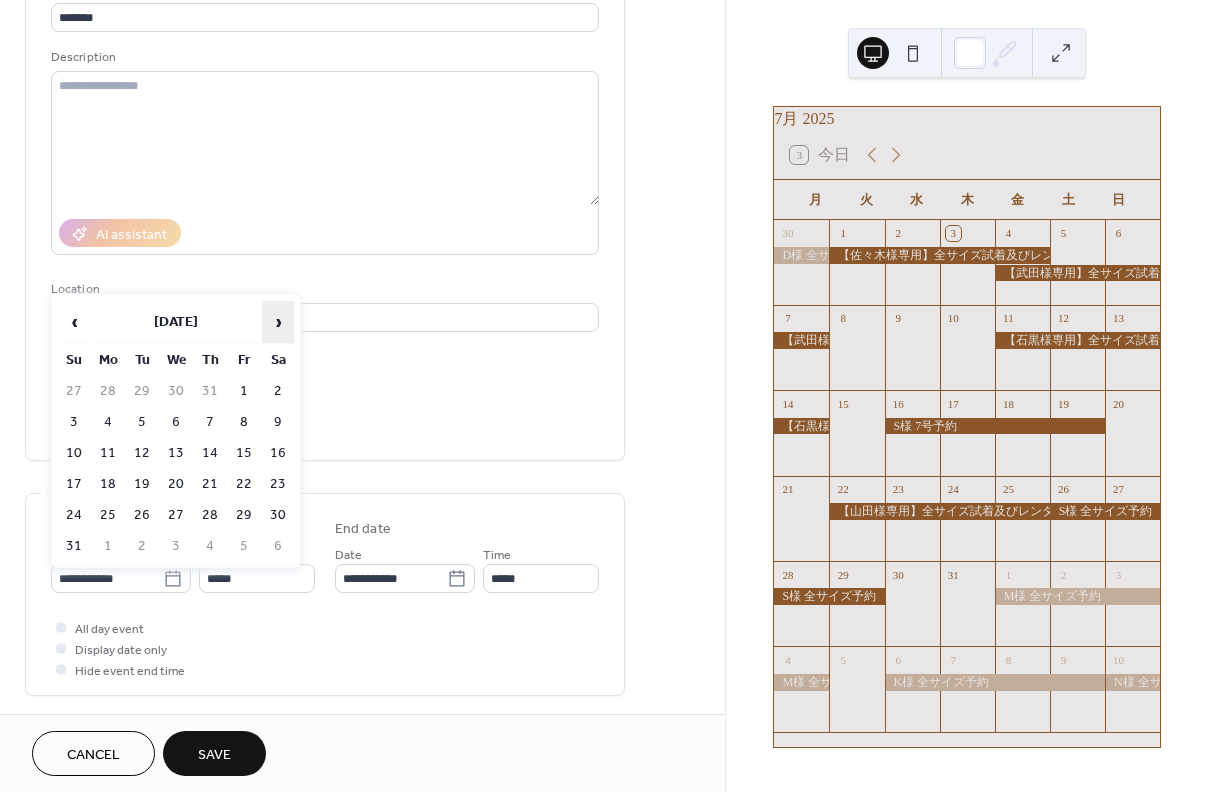 click on "›" at bounding box center [278, 322] 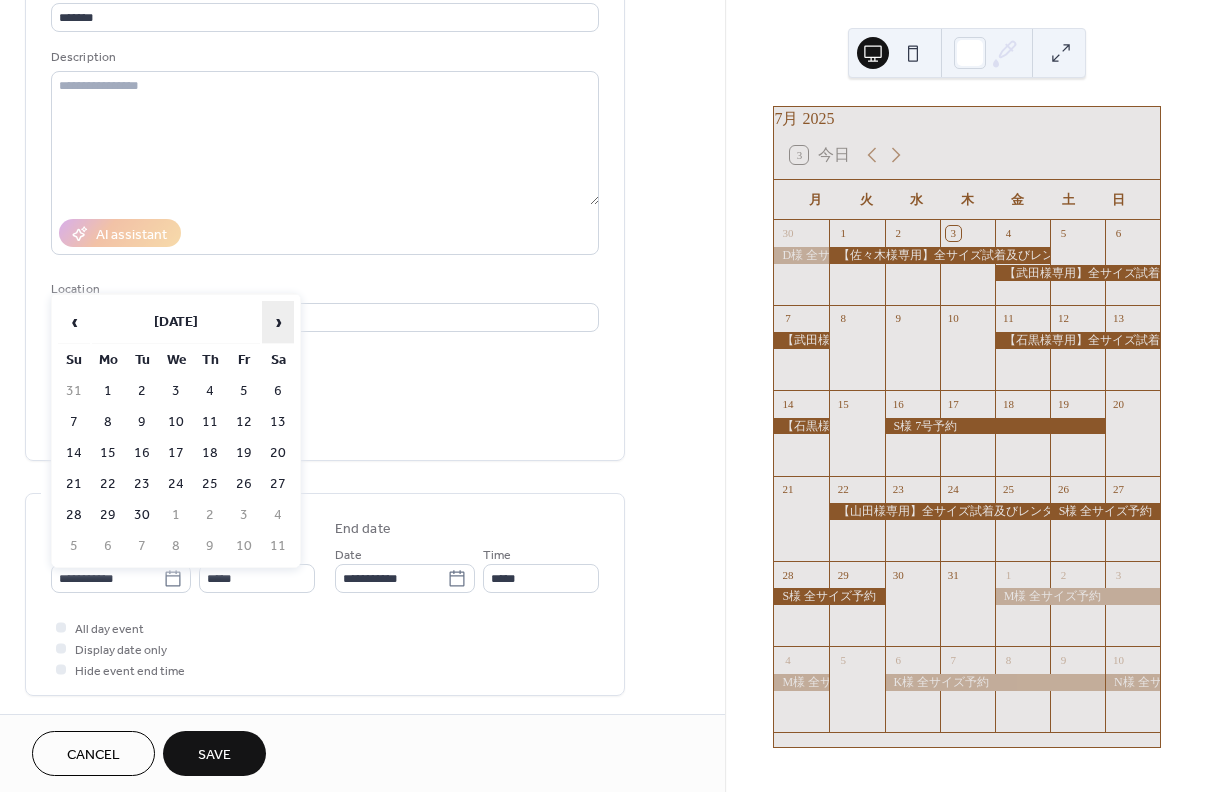 click on "›" at bounding box center (278, 322) 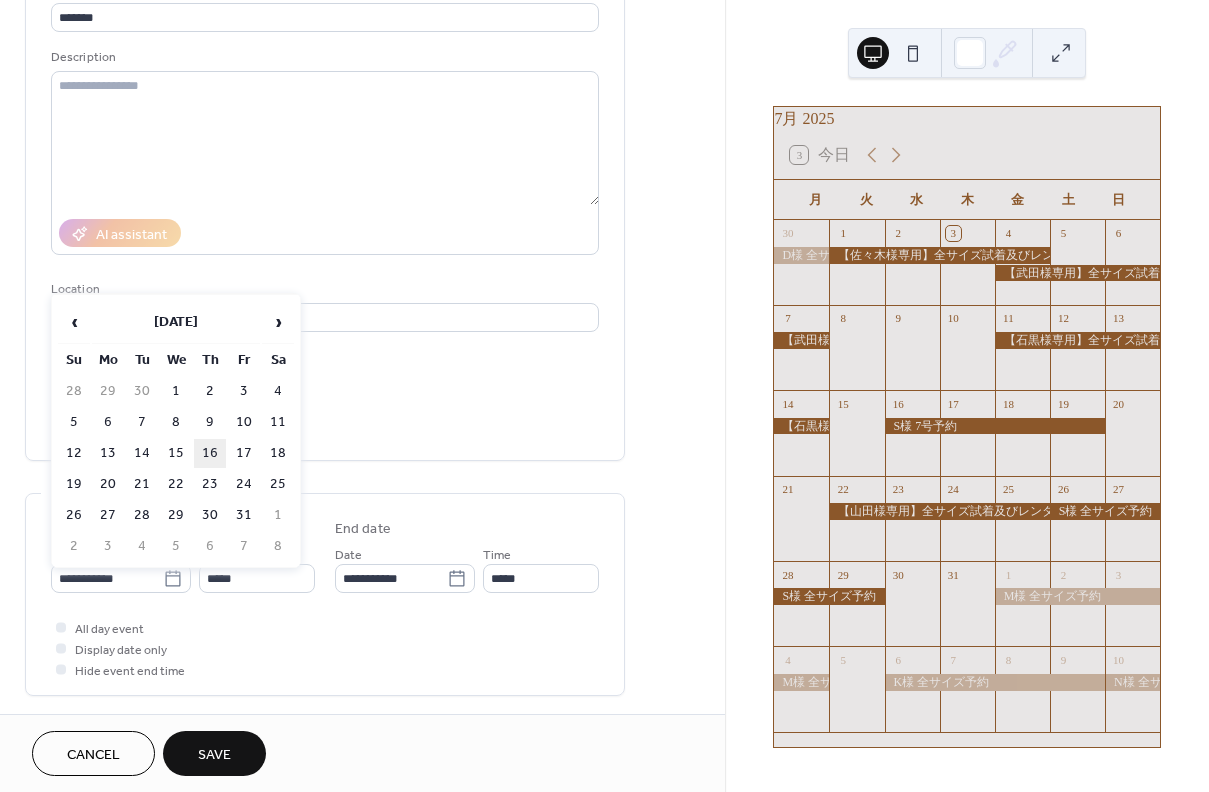 click on "16" at bounding box center (210, 453) 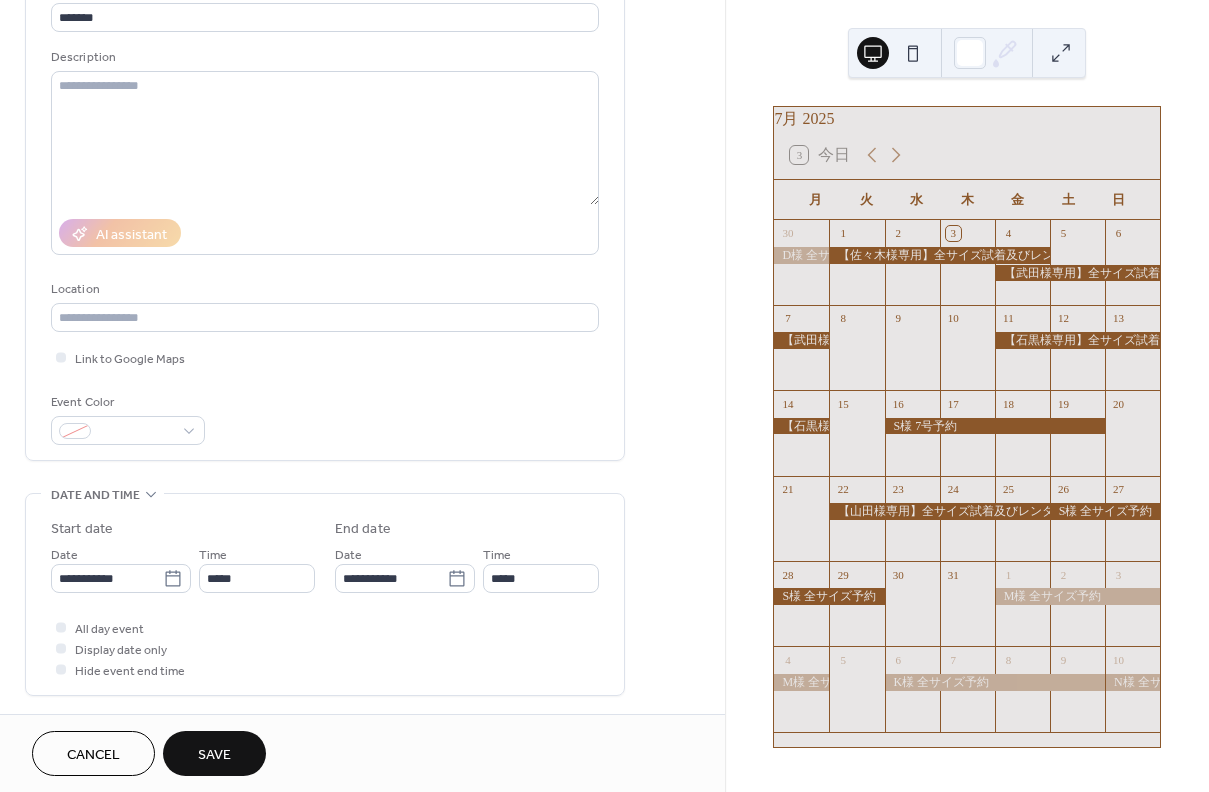 click on "Save" at bounding box center [214, 753] 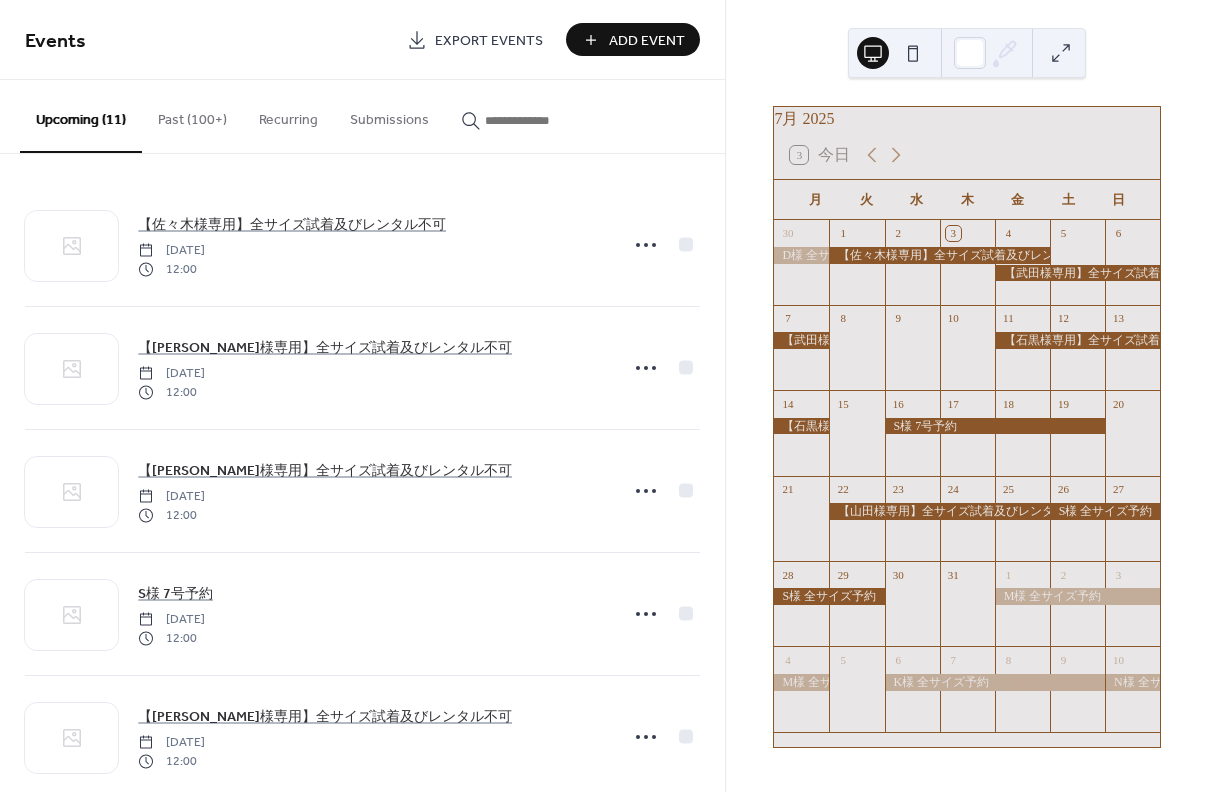 click on "Add Event" at bounding box center (647, 41) 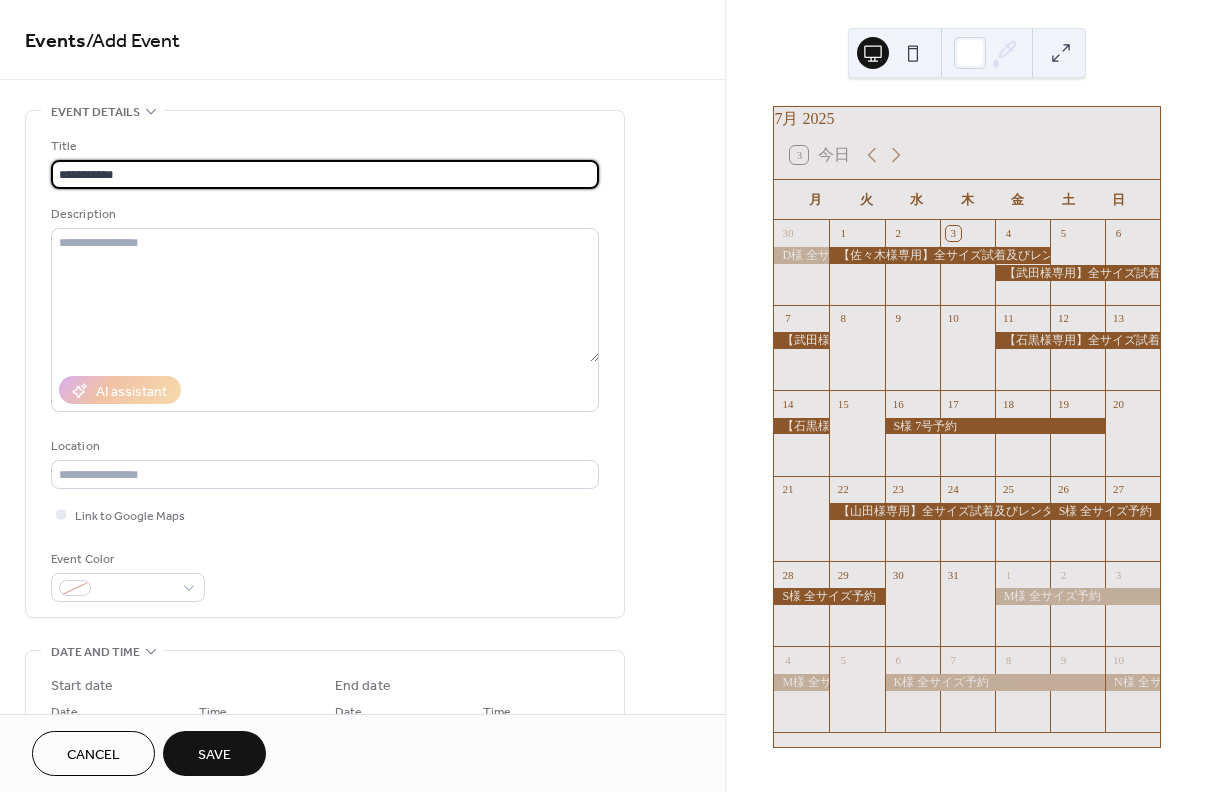 scroll, scrollTop: 182, scrollLeft: 0, axis: vertical 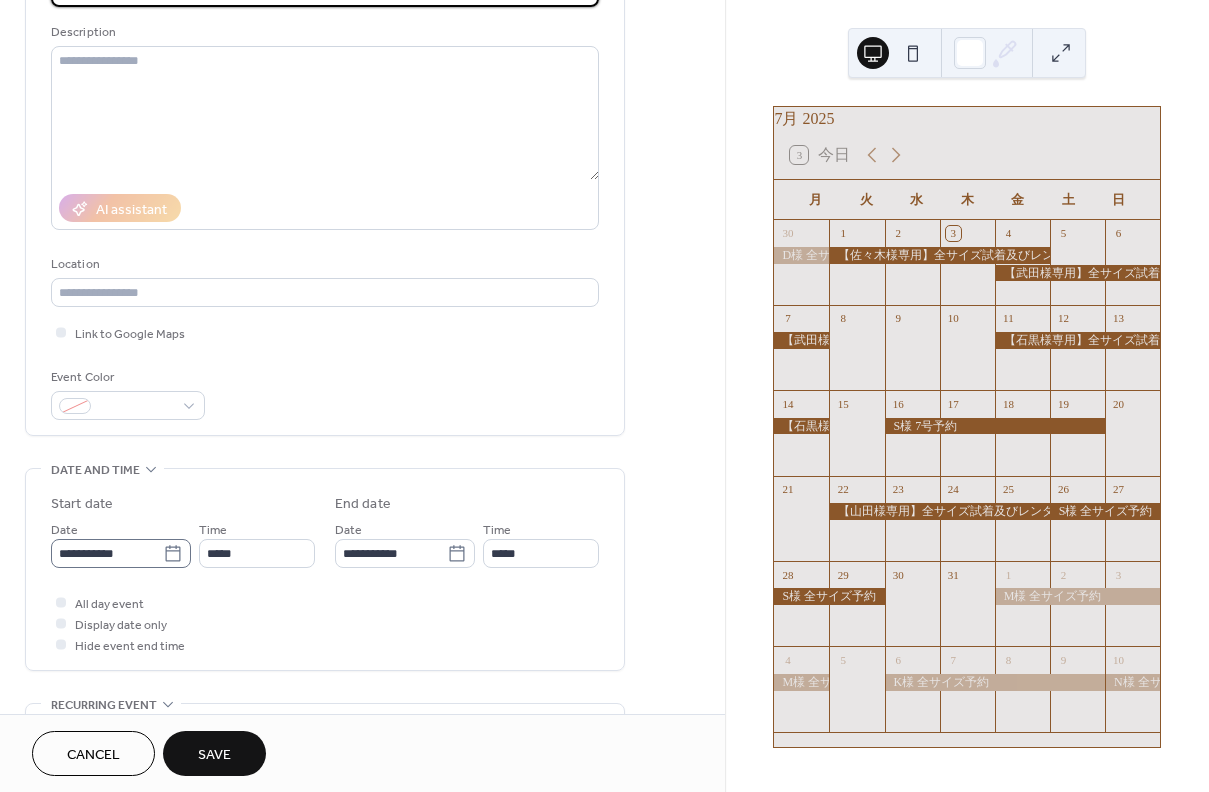 type on "**********" 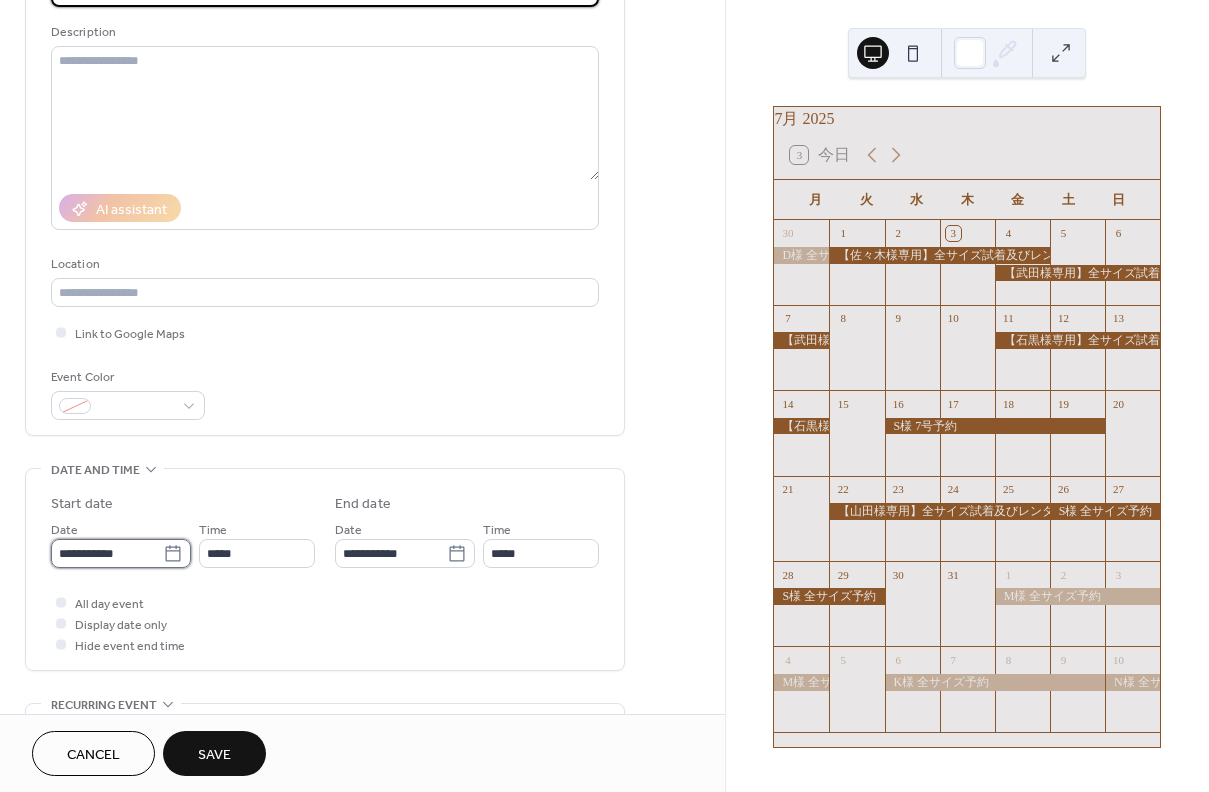 click on "**********" at bounding box center [107, 553] 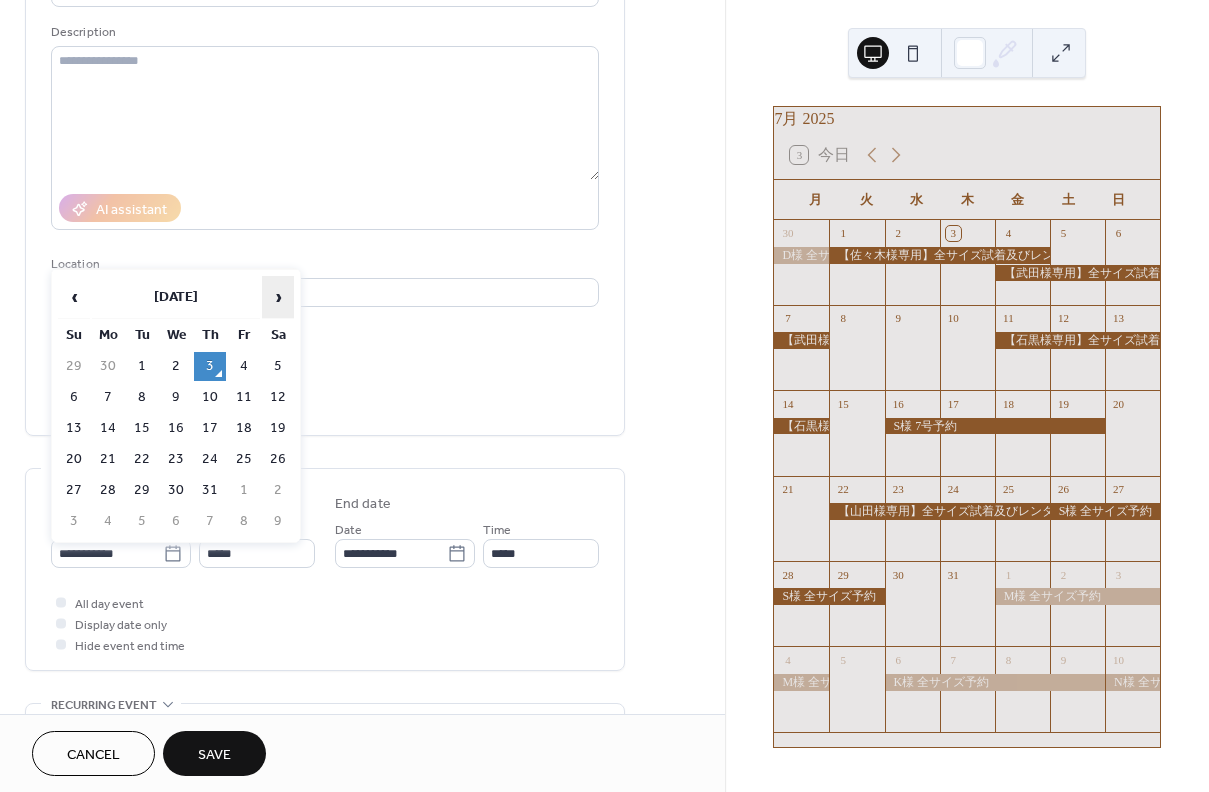 click on "›" at bounding box center (278, 297) 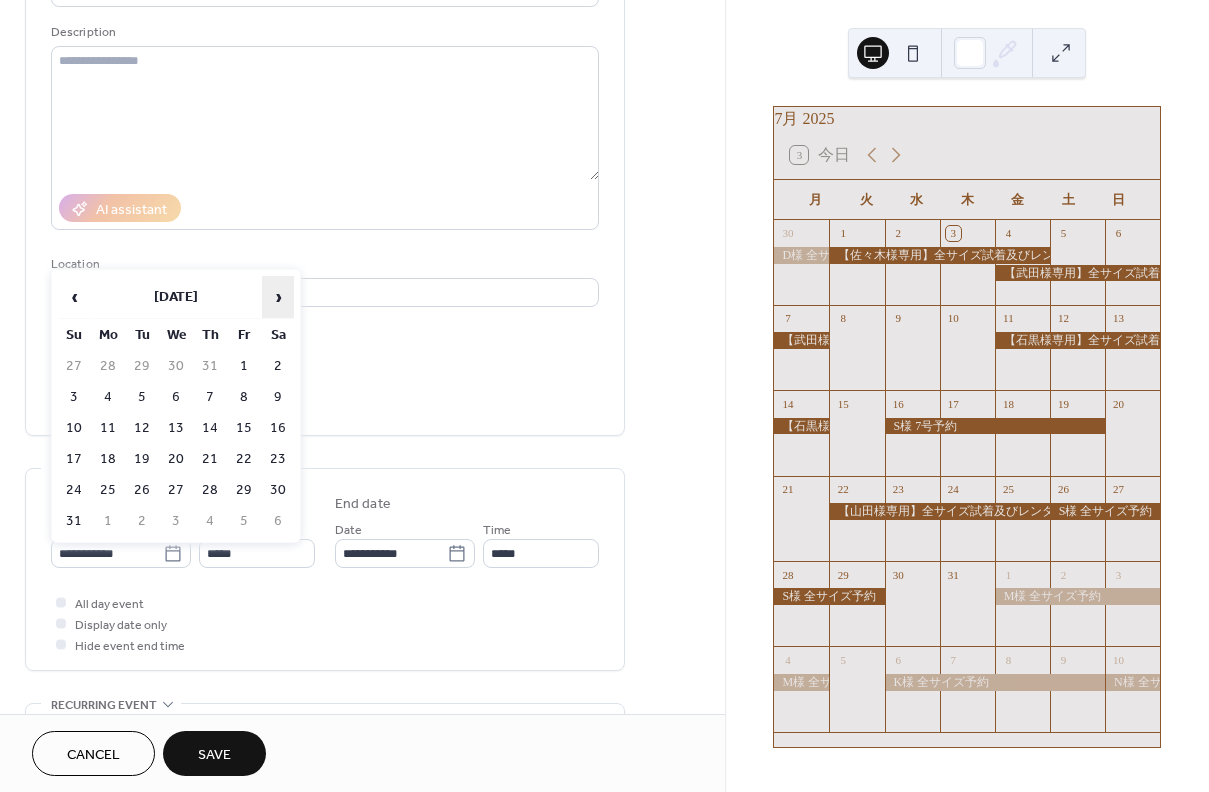 click on "›" at bounding box center [278, 297] 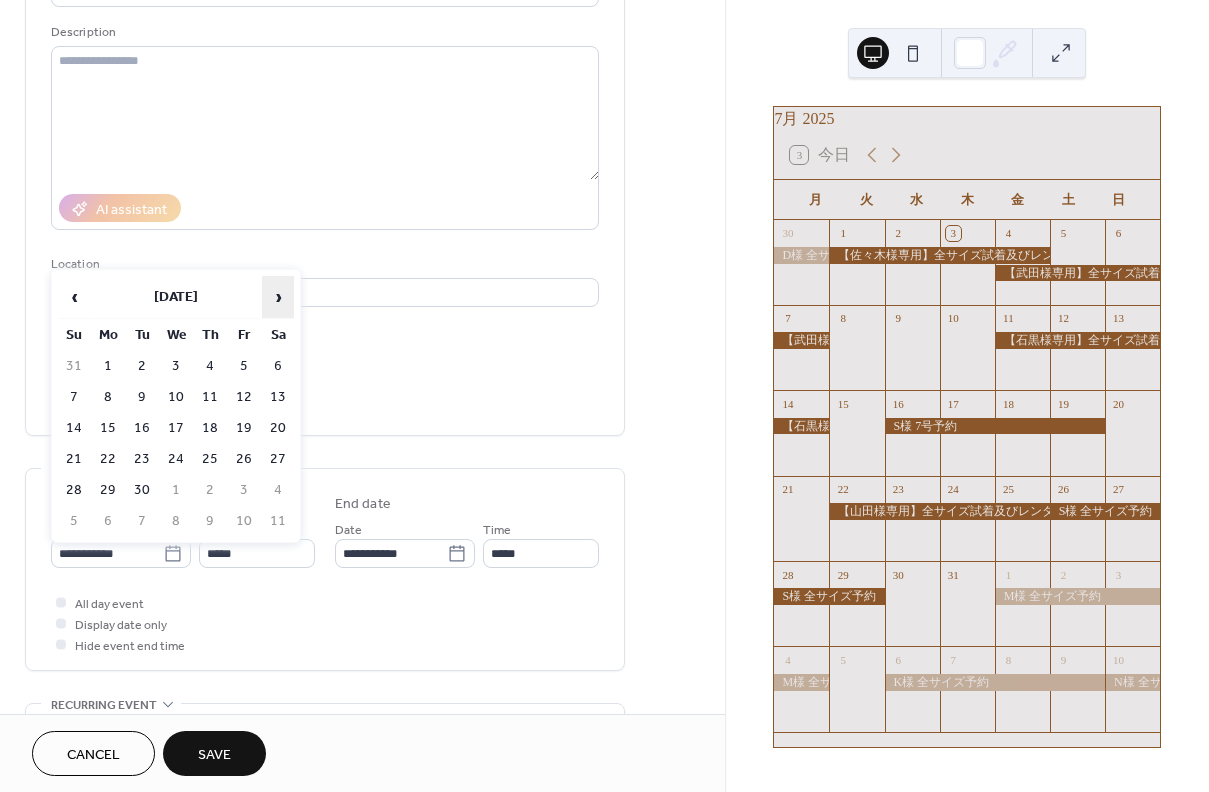 click on "›" at bounding box center (278, 297) 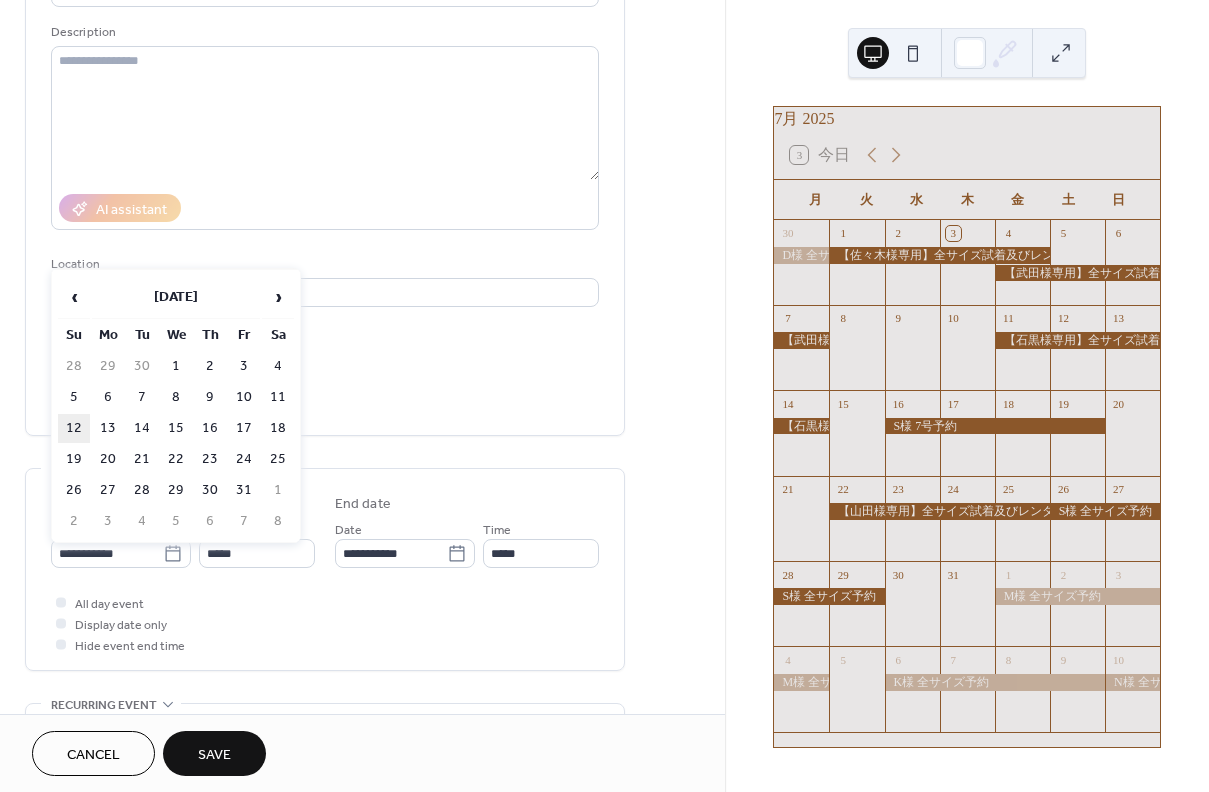 click on "12" at bounding box center [74, 428] 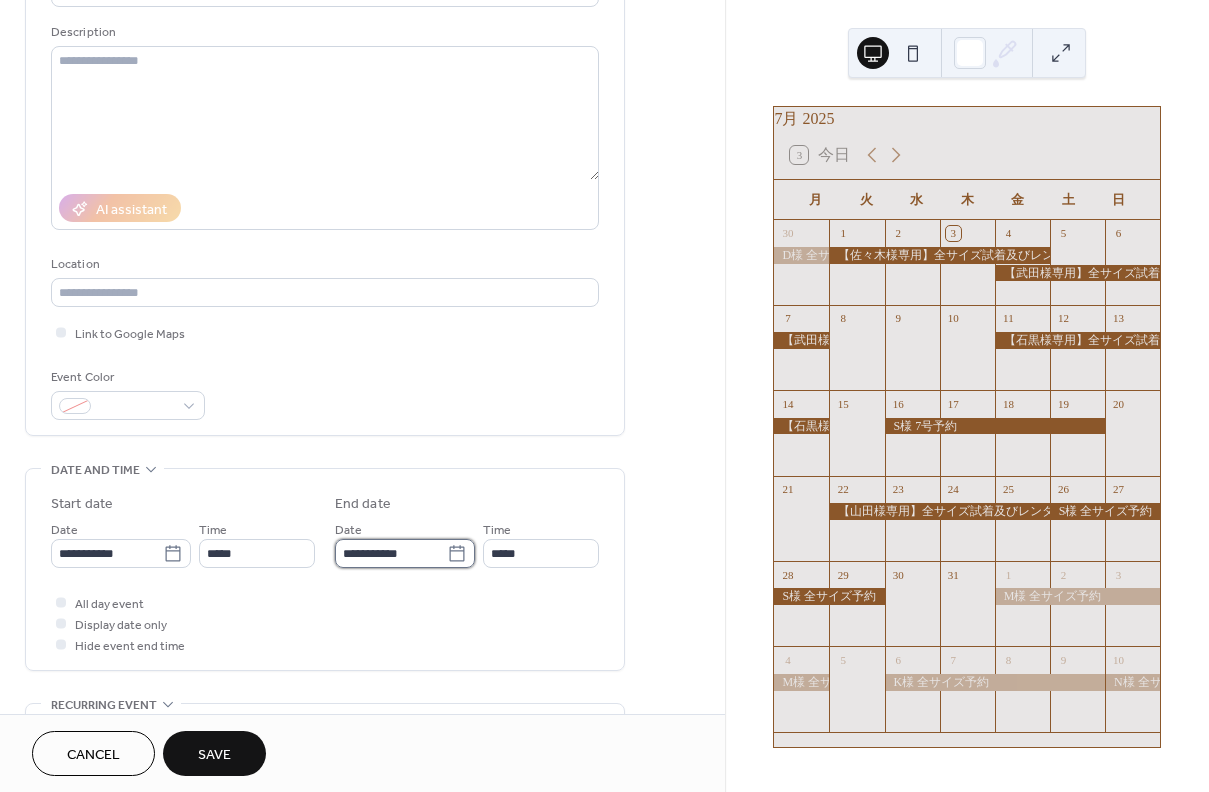 click on "**********" at bounding box center [391, 553] 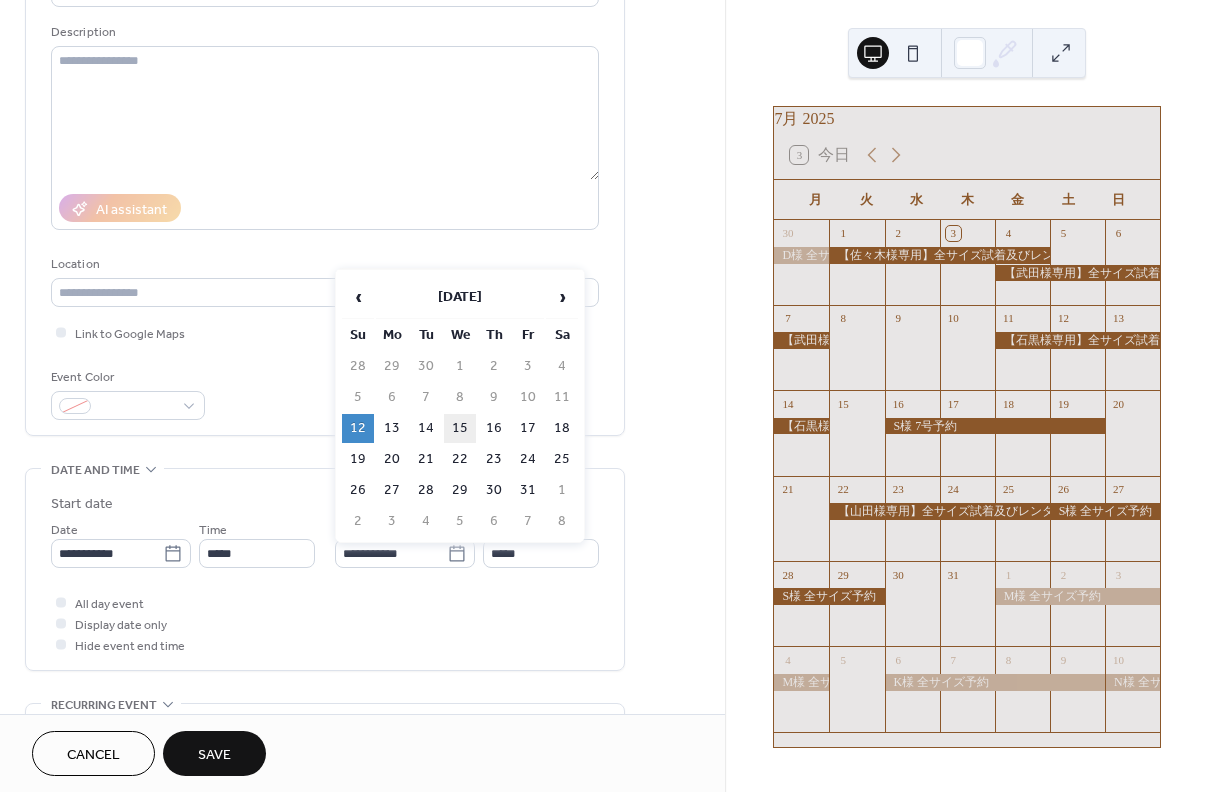click on "15" at bounding box center [460, 428] 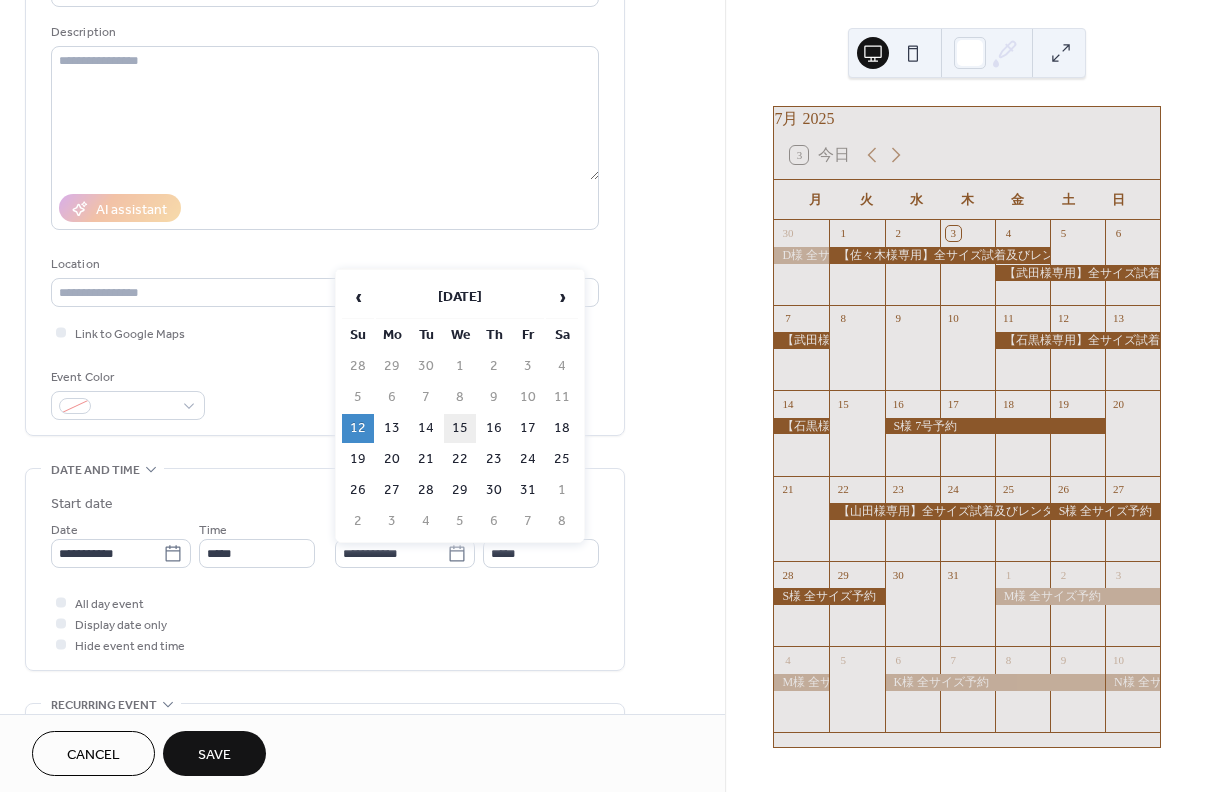 type on "**********" 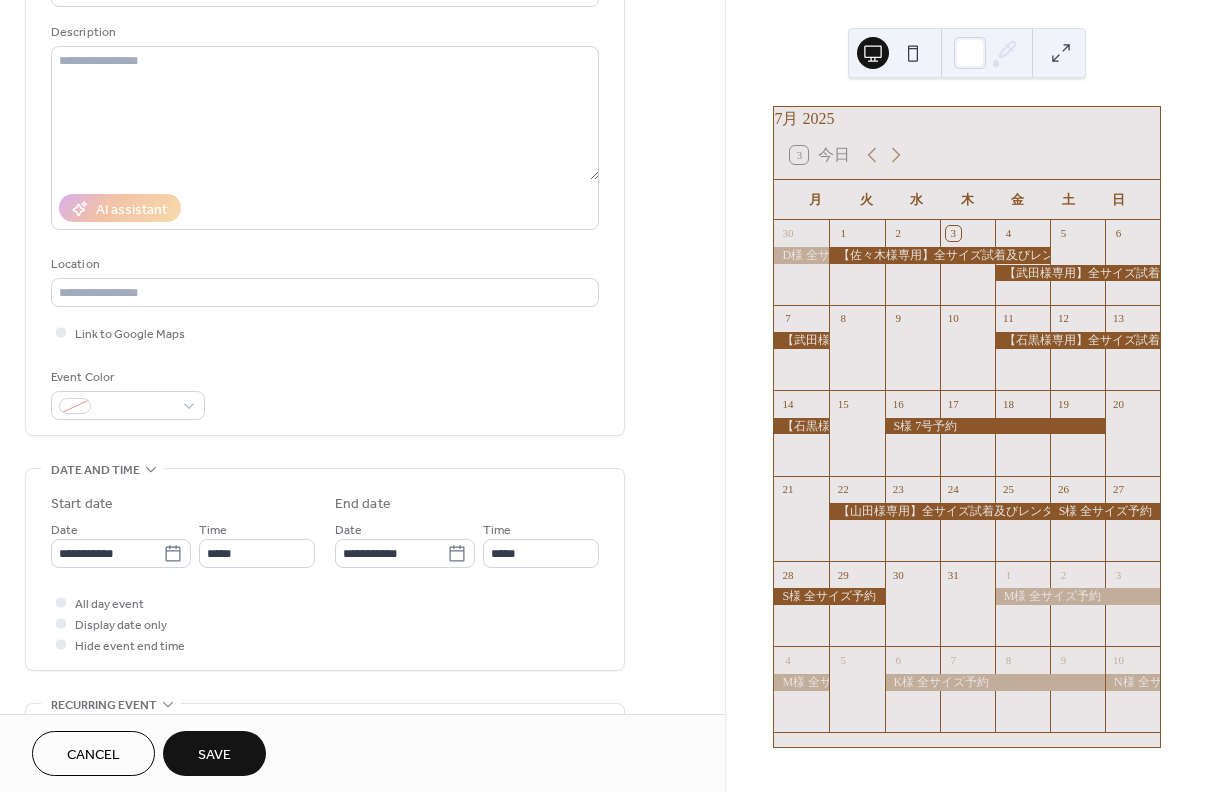 click on "Save" at bounding box center [214, 755] 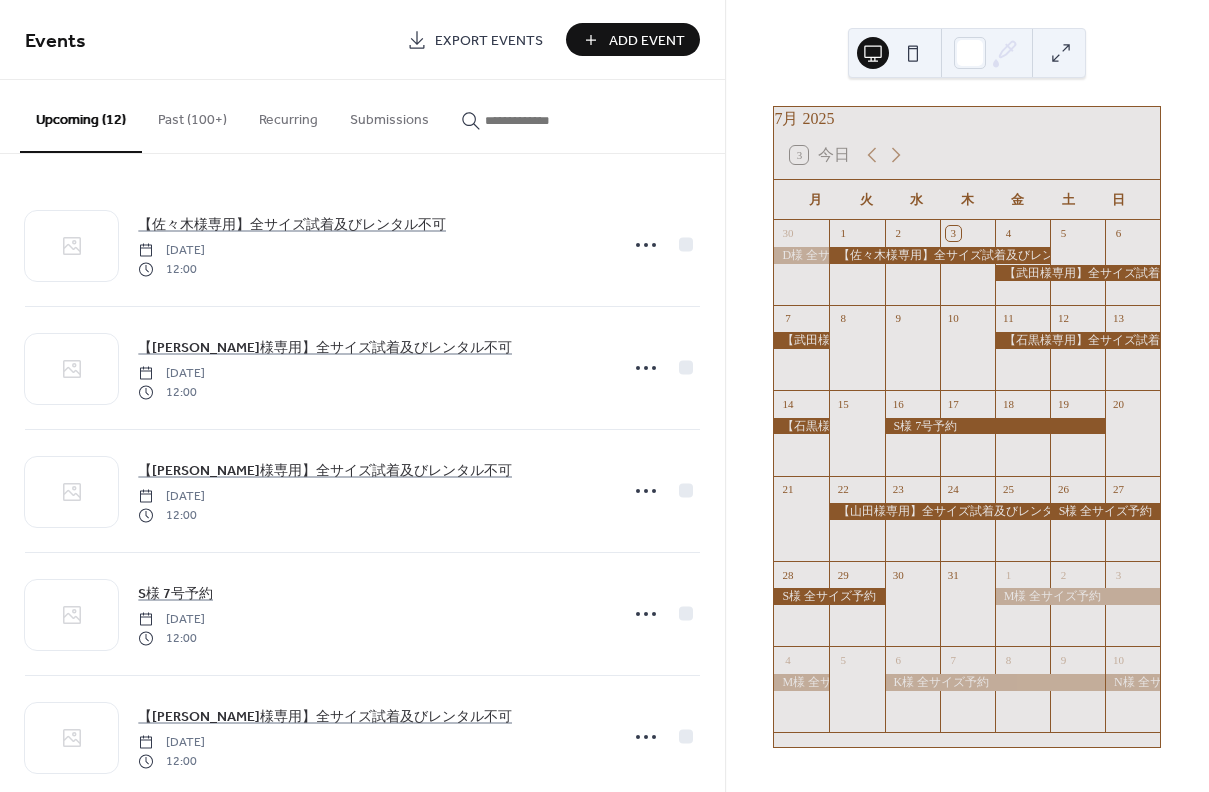 click on "Add Event" at bounding box center [647, 41] 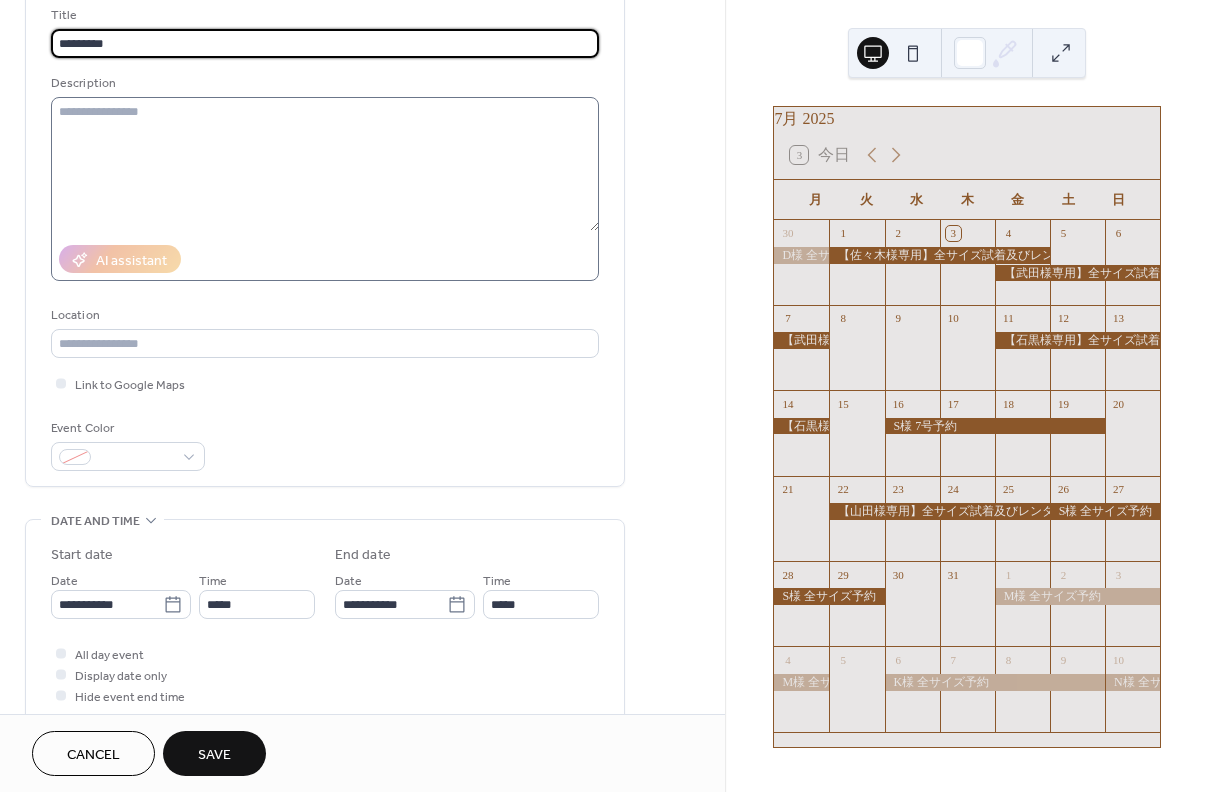 scroll, scrollTop: 294, scrollLeft: 0, axis: vertical 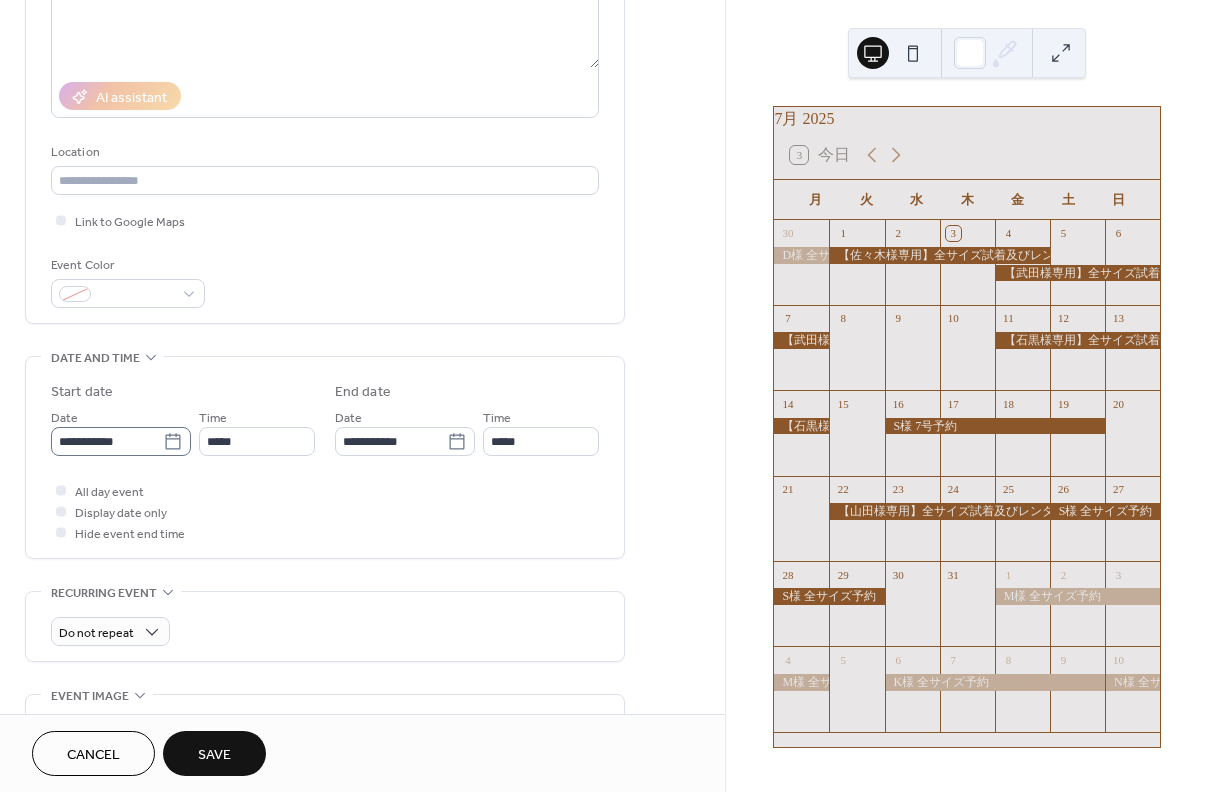 type on "*********" 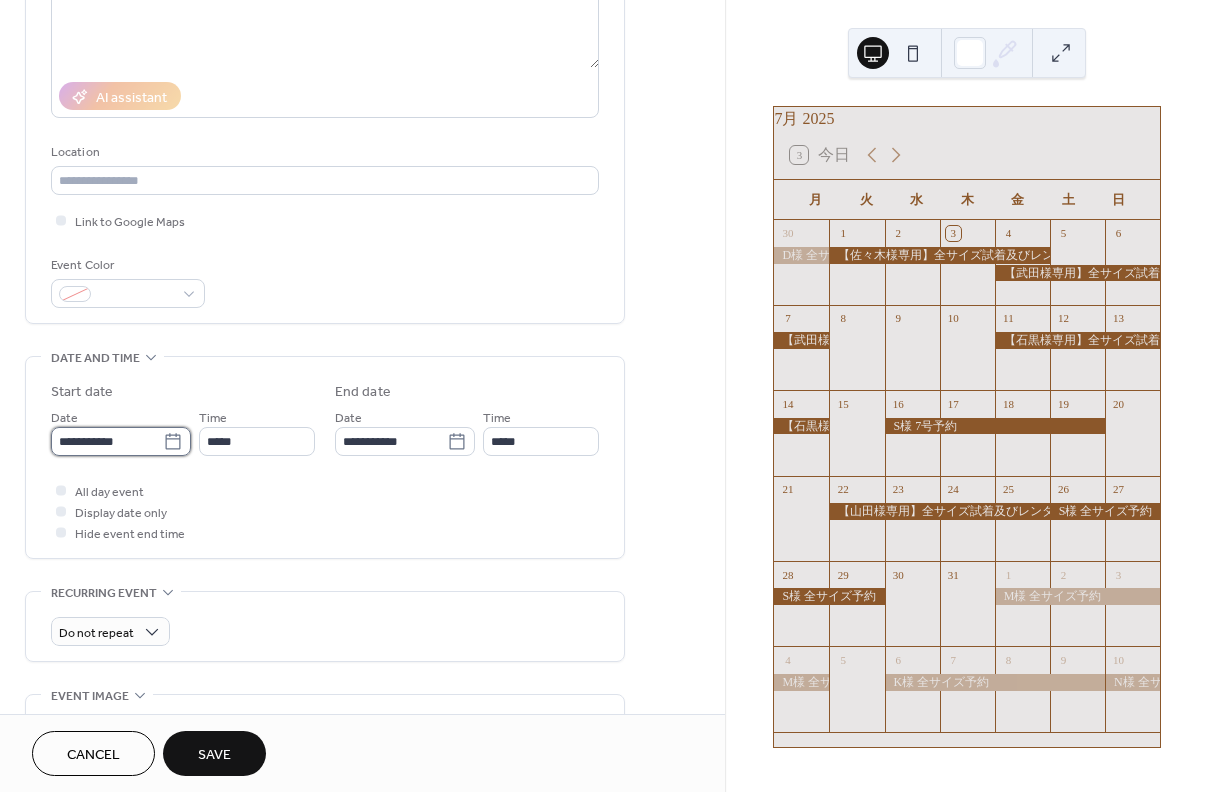 click on "**********" at bounding box center [107, 441] 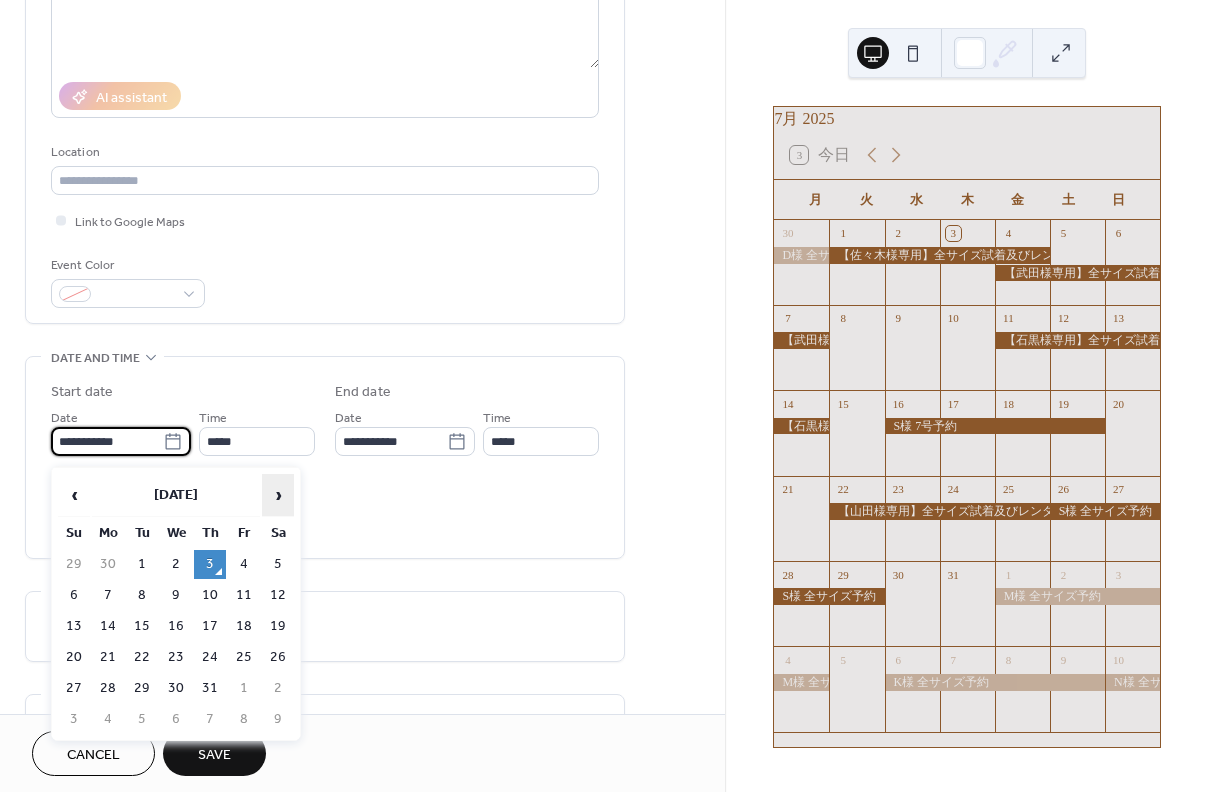 click on "›" at bounding box center (278, 495) 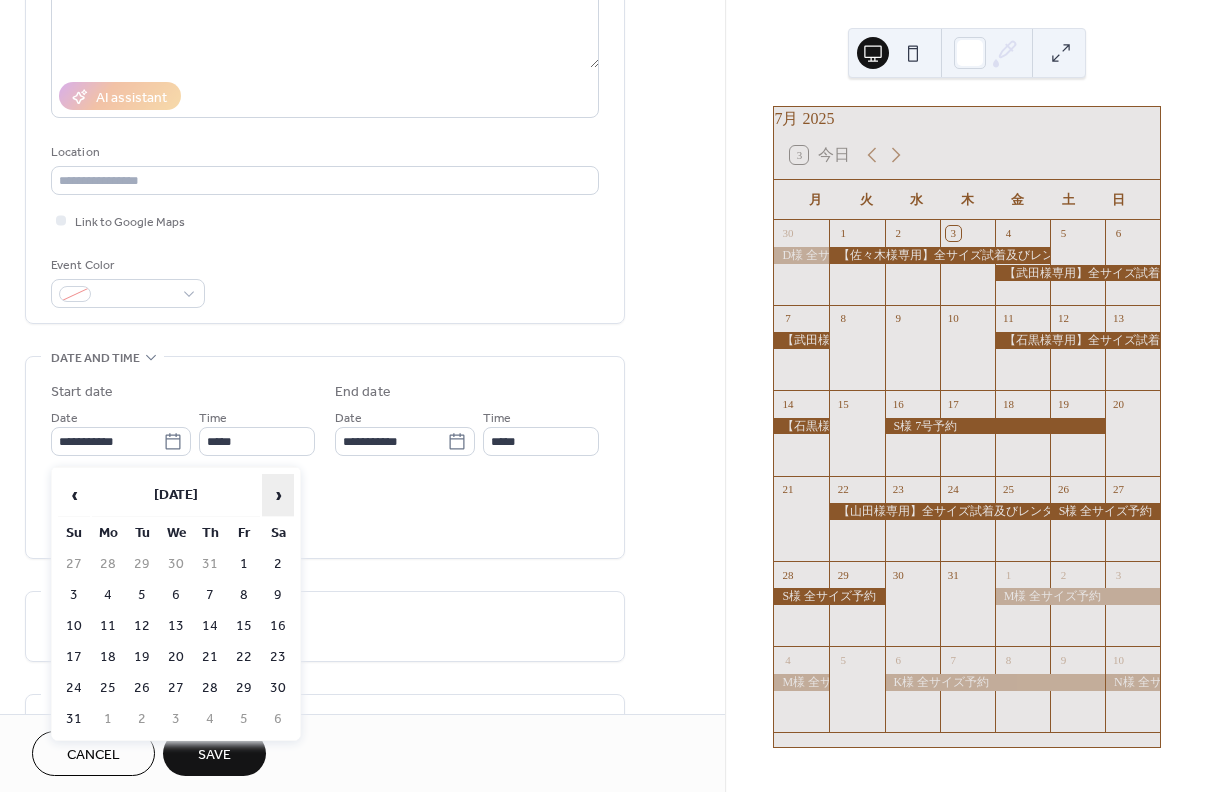 click on "›" at bounding box center (278, 495) 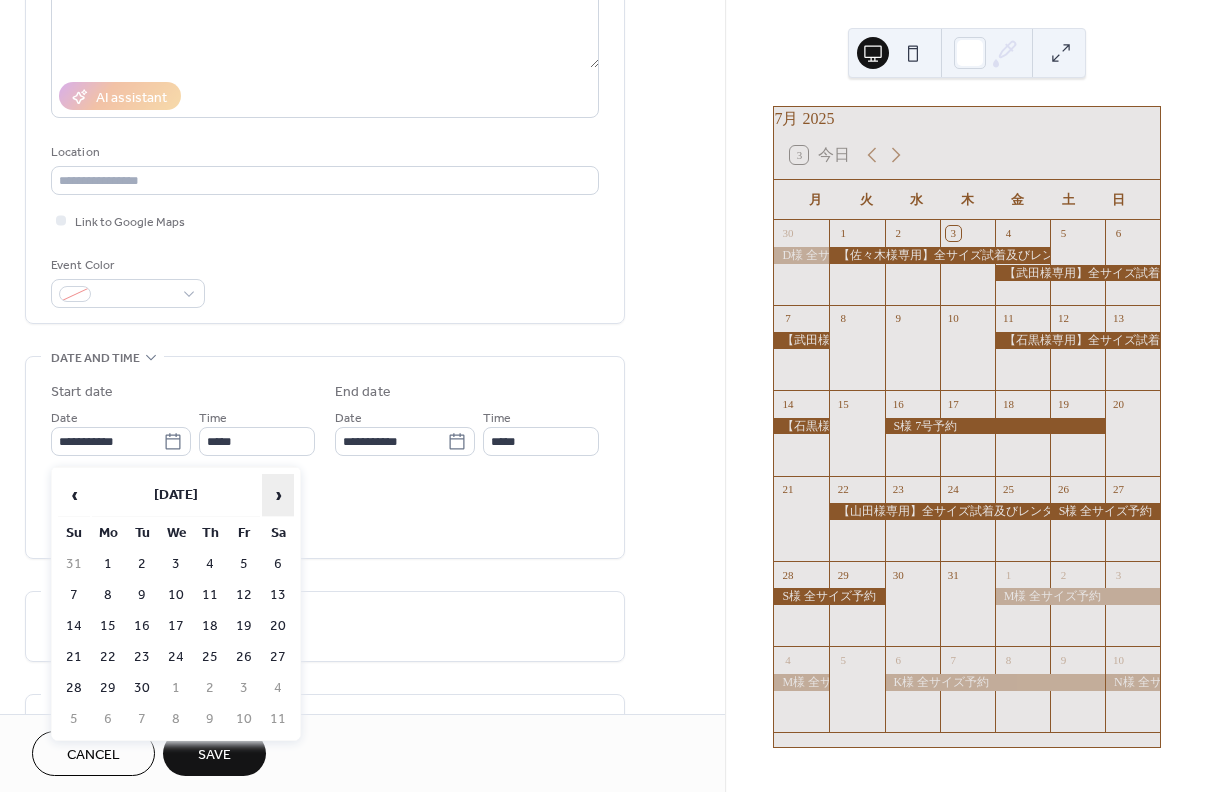 click on "›" at bounding box center [278, 495] 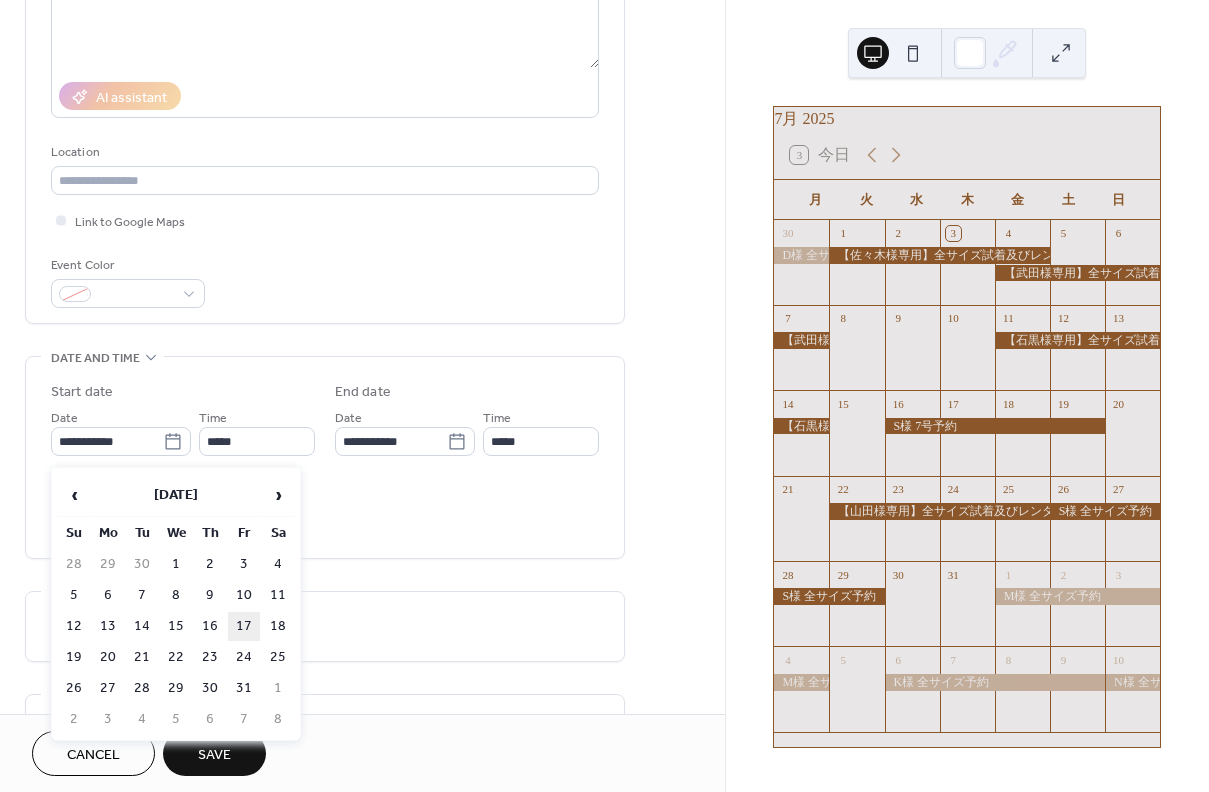 click on "17" at bounding box center (244, 626) 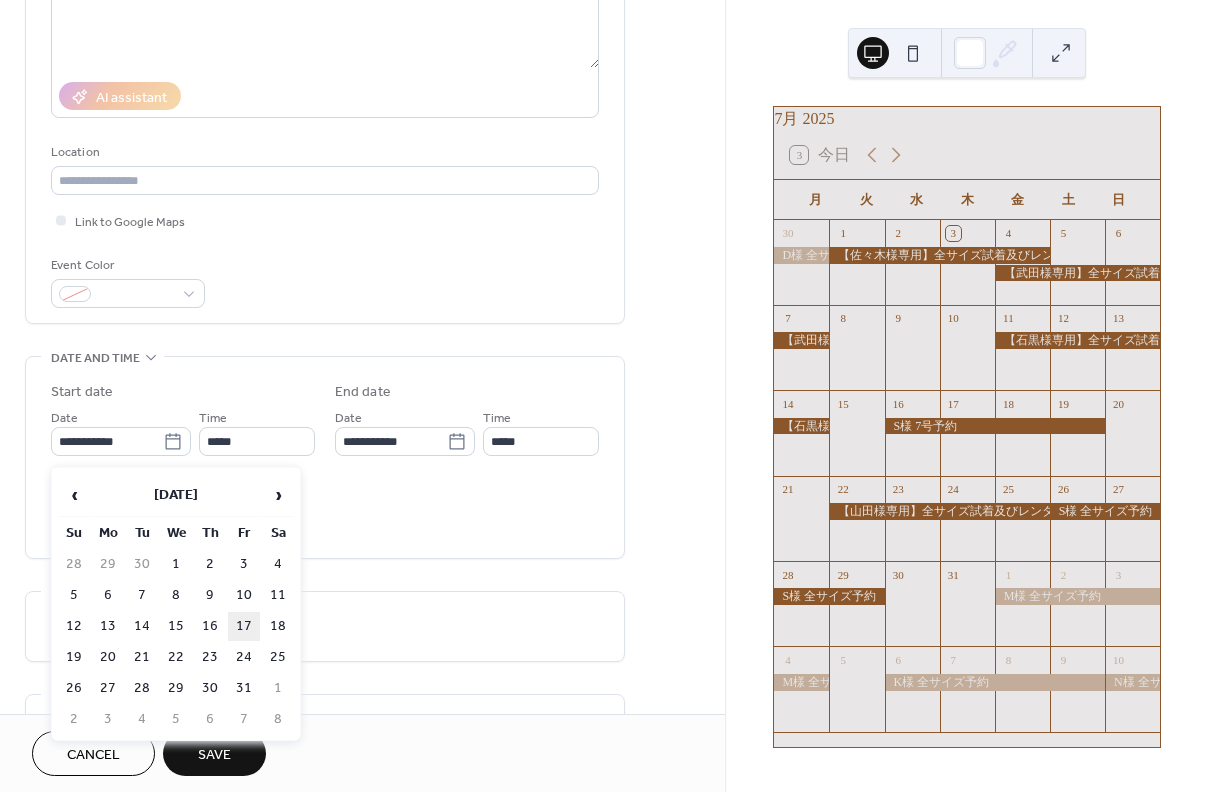 type on "**********" 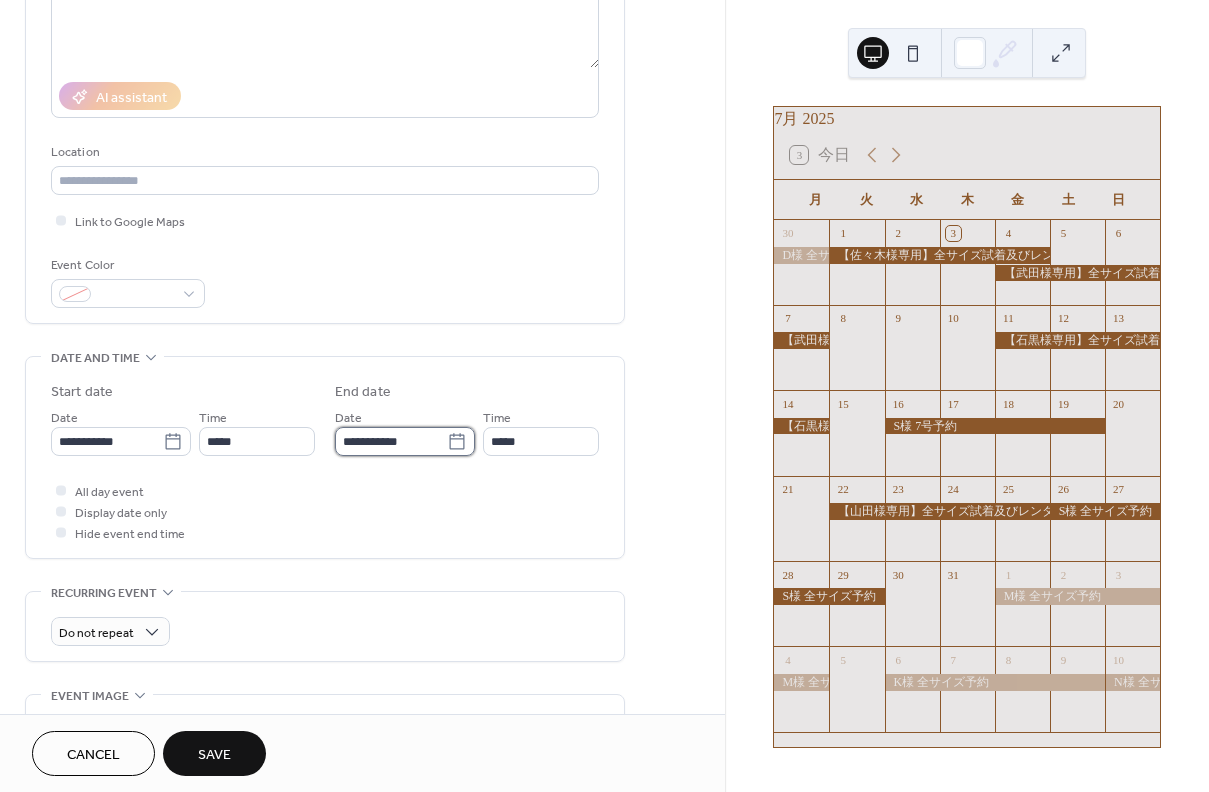 click on "**********" at bounding box center (391, 441) 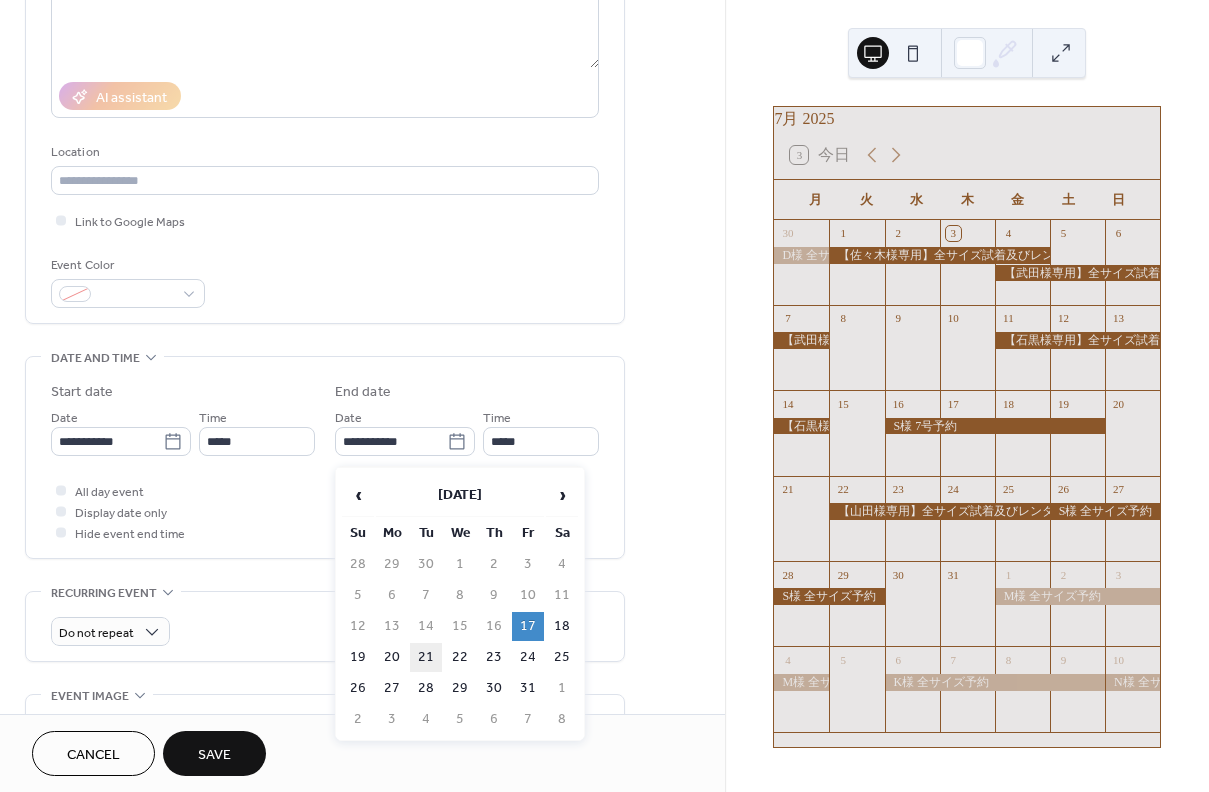 click on "21" at bounding box center [426, 657] 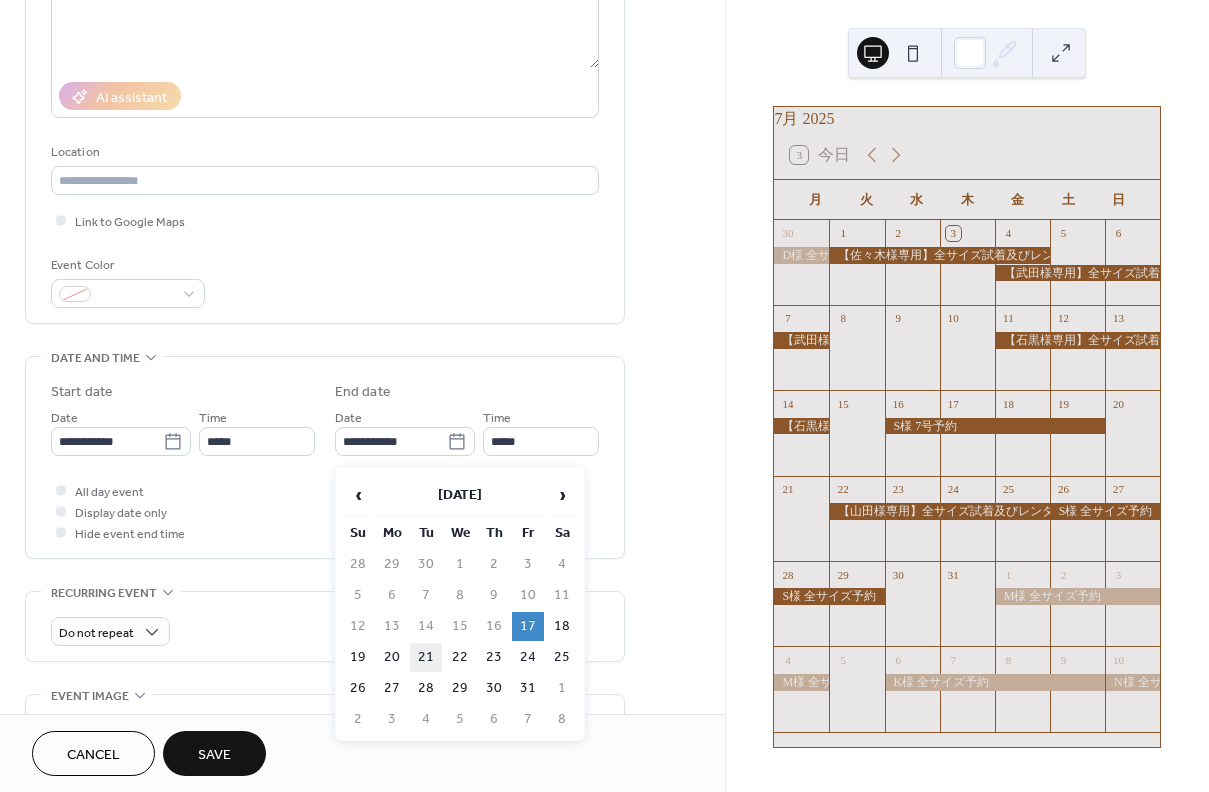 type on "**********" 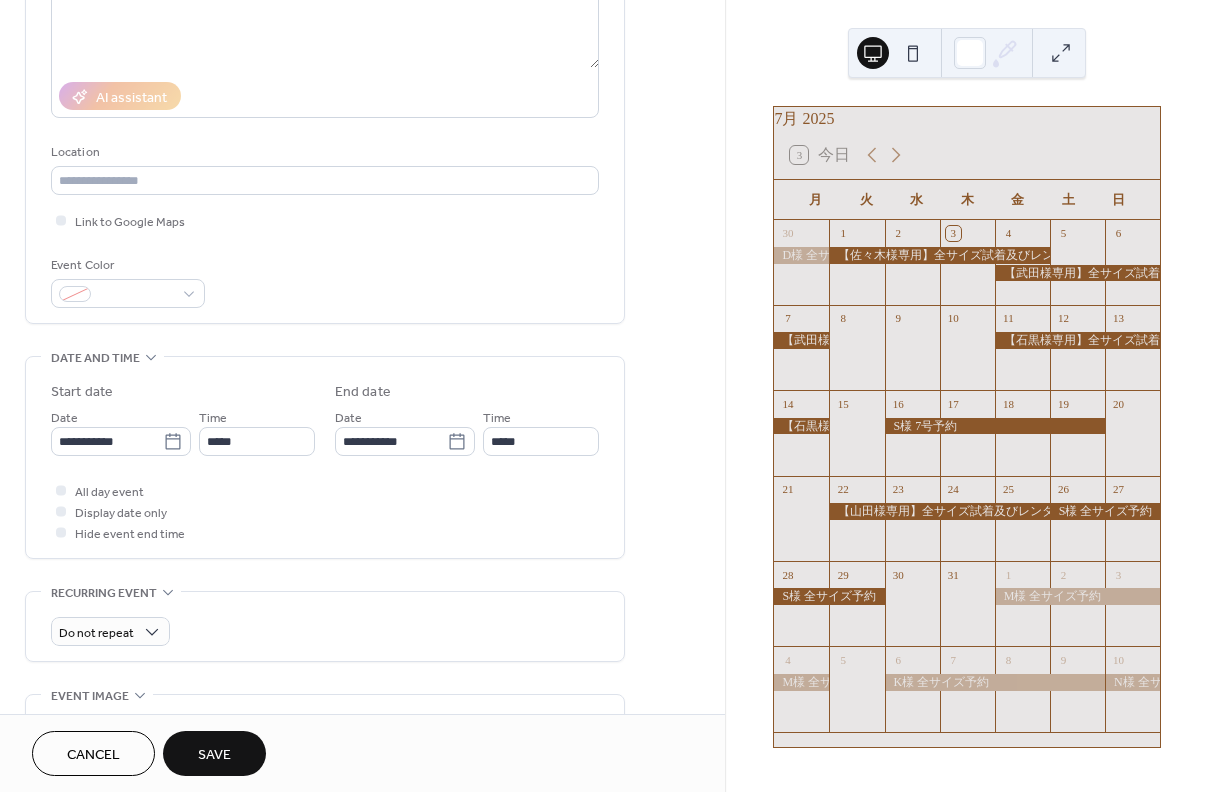click on "Save" at bounding box center [214, 755] 